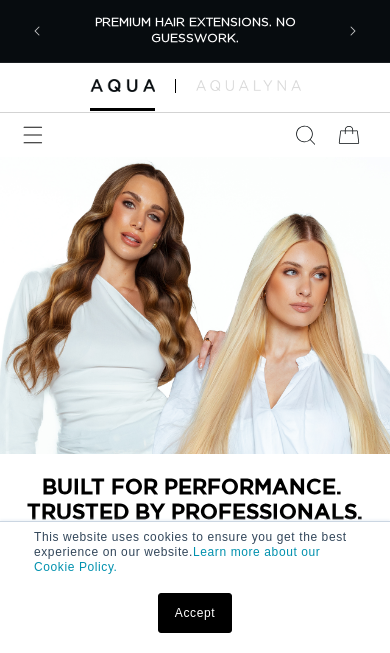 scroll, scrollTop: 0, scrollLeft: 0, axis: both 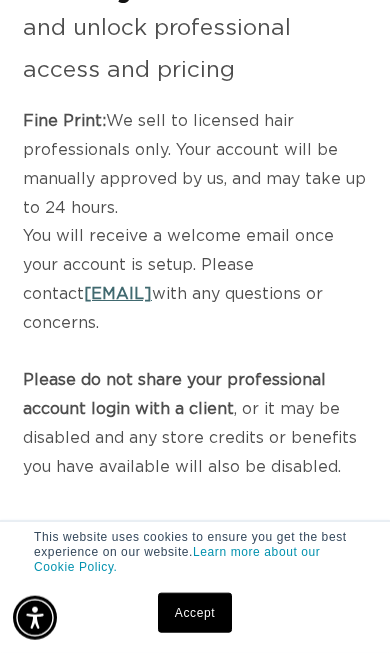 select on "US" 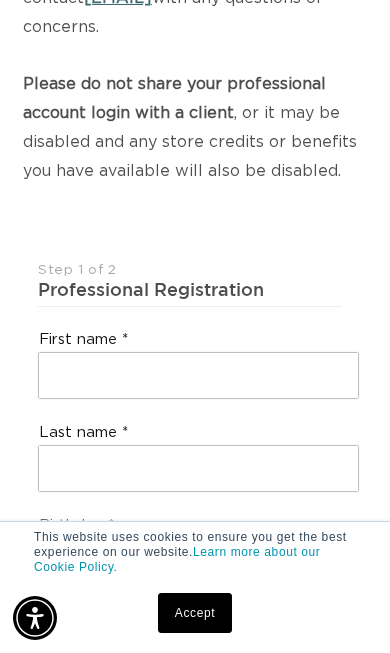 scroll, scrollTop: 580, scrollLeft: 0, axis: vertical 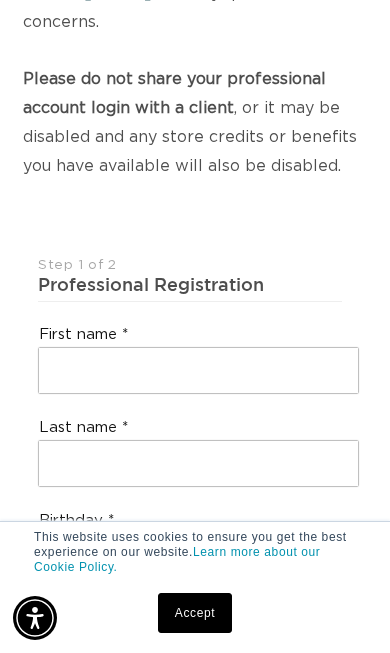 click on "Birthday" at bounding box center (199, 545) 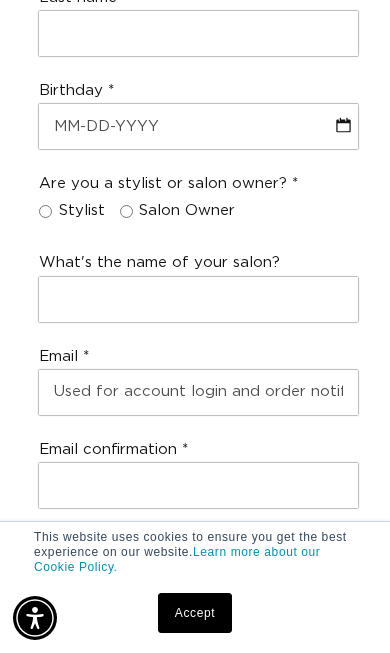scroll, scrollTop: 1011, scrollLeft: 0, axis: vertical 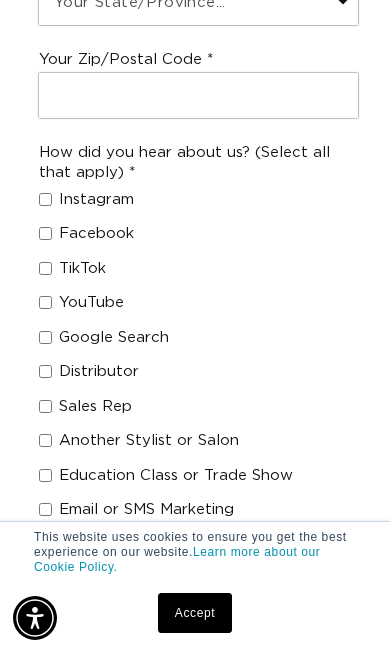 click on "Instagram" at bounding box center (45, 199) 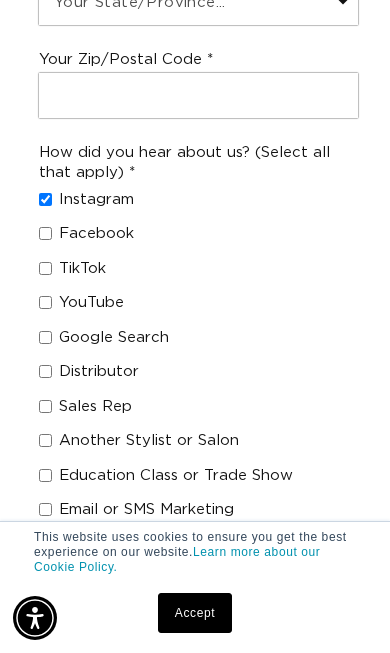 checkbox on "true" 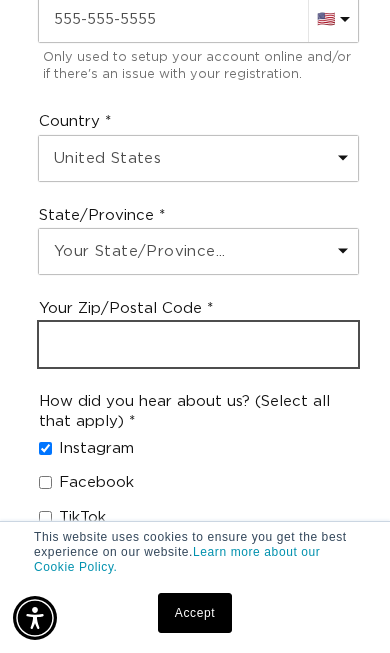 click at bounding box center [198, 344] 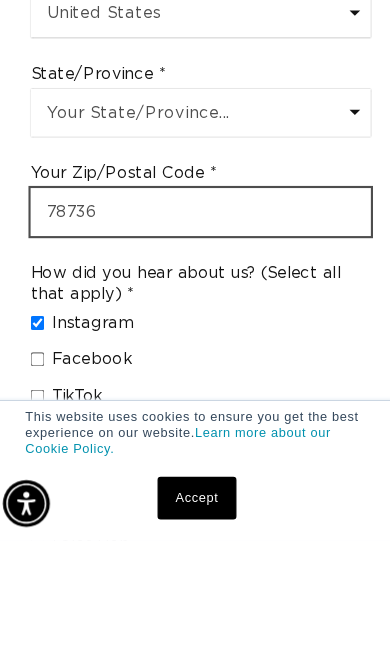 scroll, scrollTop: 0, scrollLeft: 560, axis: horizontal 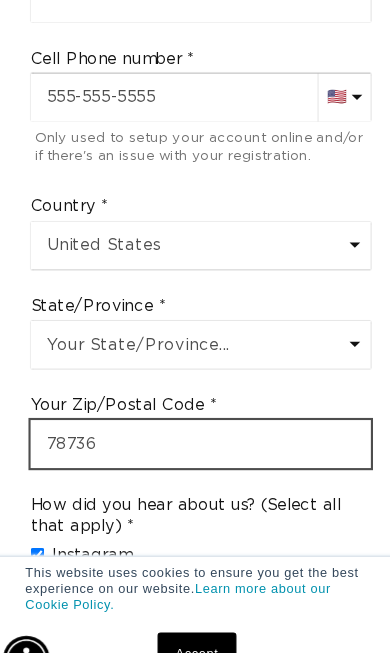 type on "78736" 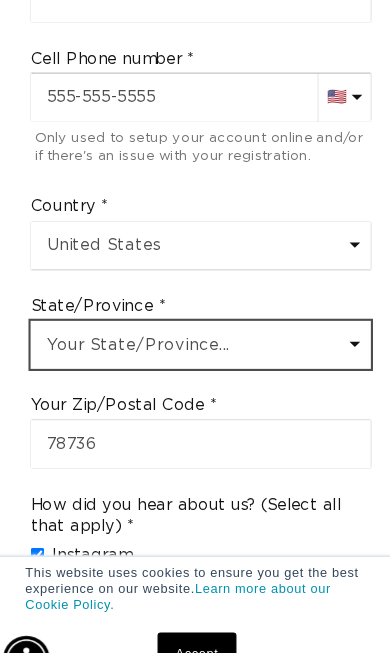 click on "Your State/Province... Alabama Alaska American Samoa Arizona Arkansas California Colorado Connecticut Delaware Washington DC Micronesia Florida Georgia Guam Hawaii Idaho Illinois Indiana Iowa Kansas Kentucky Louisiana Maine Marshall Islands Maryland Massachusetts Michigan Minnesota Mississippi Missouri Montana Nebraska Nevada New Hampshire New Jersey New Mexico New York North Carolina North Dakota Northern Mariana Islands Ohio Oklahoma Oregon Palau Pennsylvania Puerto Rico Rhode Island South Carolina South Dakota Tennessee Texas Utah Vermont U.S. Virgin Islands Virginia Washington West Virginia Wisconsin Wyoming Armed Forces Americas Armed Forces Europe Armed Forces Pacific" at bounding box center [198, 323] 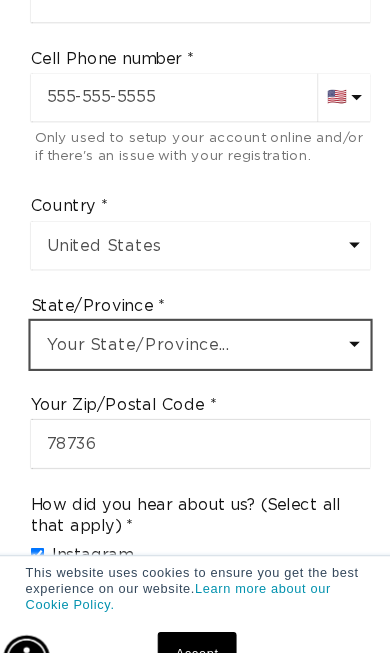 scroll, scrollTop: 1497, scrollLeft: 0, axis: vertical 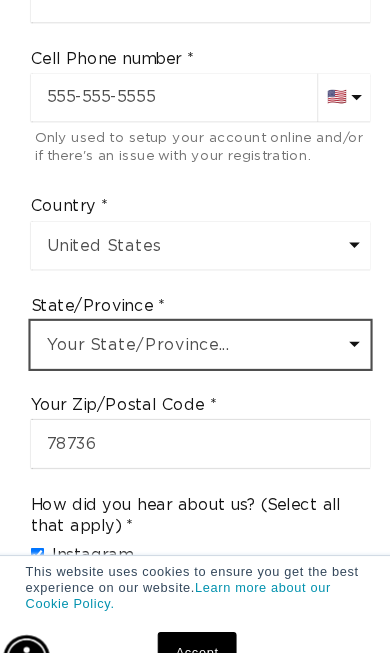 click on "Your State/Province... Alabama Alaska American Samoa Arizona Arkansas California Colorado Connecticut Delaware Washington DC Micronesia Florida Georgia Guam Hawaii Idaho Illinois Indiana Iowa Kansas Kentucky Louisiana Maine Marshall Islands Maryland Massachusetts Michigan Minnesota Mississippi Missouri Montana Nebraska Nevada New Hampshire New Jersey New Mexico New York North Carolina North Dakota Northern Mariana Islands Ohio Oklahoma Oregon Palau Pennsylvania Puerto Rico Rhode Island South Carolina South Dakota Tennessee Texas Utah Vermont U.S. Virgin Islands Virginia Washington West Virginia Wisconsin Wyoming Armed Forces Americas Armed Forces Europe Armed Forces Pacific" at bounding box center (198, 323) 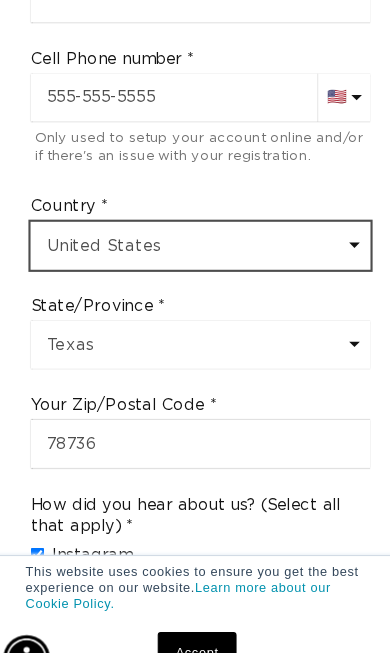 click on "Your Country United States Canada Afghanistan Åland Islands Albania Algeria Andorra Angola Anguilla Antigua & Barbuda Argentina Armenia Aruba Ascension Island Australia Austria Azerbaijan Bahamas Bahrain Bangladesh Barbados Belarus Belgium Belize Benin Bermuda Bhutan Bolivia Bosnia & Herzegovina Botswana Brazil British Indian Ocean Territory British Virgin Islands Brunei Bulgaria Burkina Faso Burundi Cambodia Cameroon Cape Verde Caribbean Netherlands Cayman Islands Central African Republic Chad Chile China Christmas Island Cocos (Keeling) Islands Colombia Comoros Congo - Brazzaville Congo - Kinshasa Cook Islands Costa Rica Croatia Curaçao Cyprus Czechia Côte d’Ivoire Denmark Djibouti Dominica Dominican Republic Ecuador Egypt El Salvador Equatorial Guinea Eritrea Estonia Eswatini Ethiopia Falkland Islands Faroe Islands Fiji Finland France French Guiana French Polynesia French Southern Territories Gabon Gambia Georgia Germany Ghana Gibraltar Greece Greenland Grenada Guadeloupe Guatemala Guernsey Guinea" at bounding box center (198, 230) 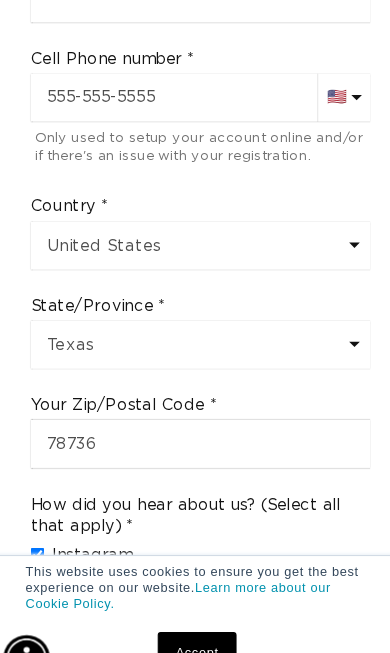 scroll, scrollTop: 0, scrollLeft: 280, axis: horizontal 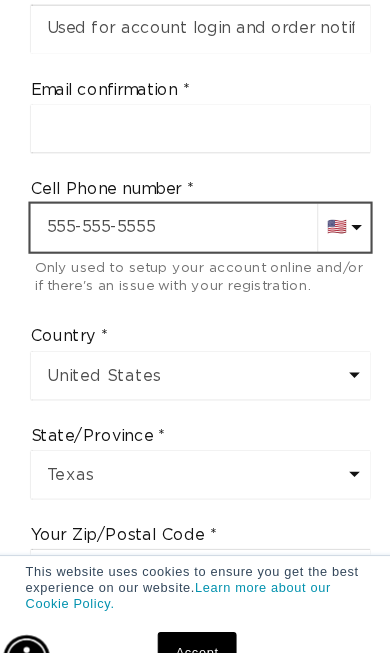 click at bounding box center (198, 213) 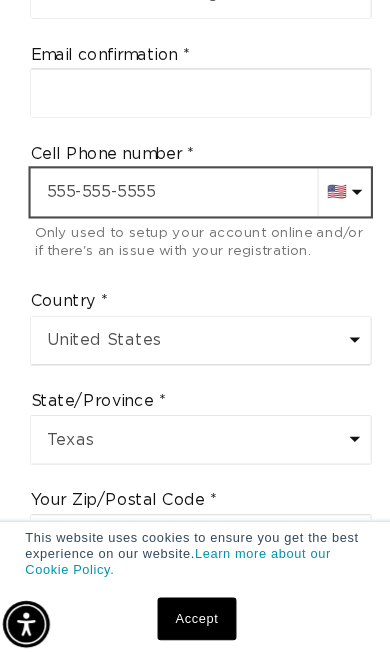 type on "+1 512 565 7919" 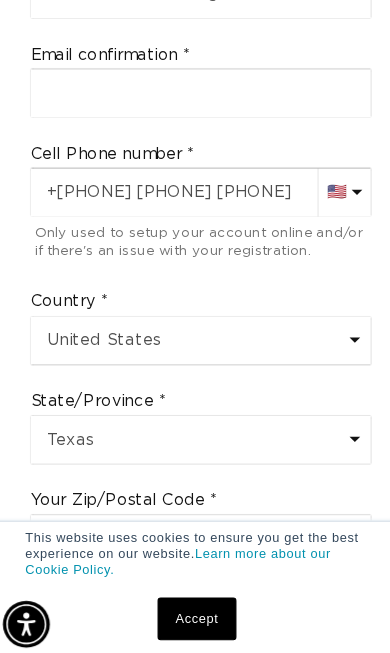 scroll, scrollTop: 0, scrollLeft: 560, axis: horizontal 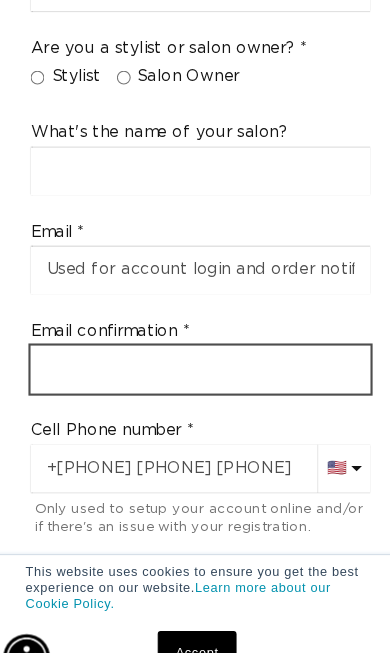 click at bounding box center (198, 347) 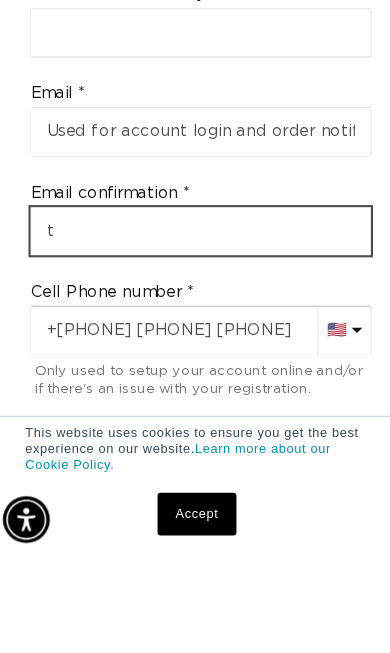 scroll 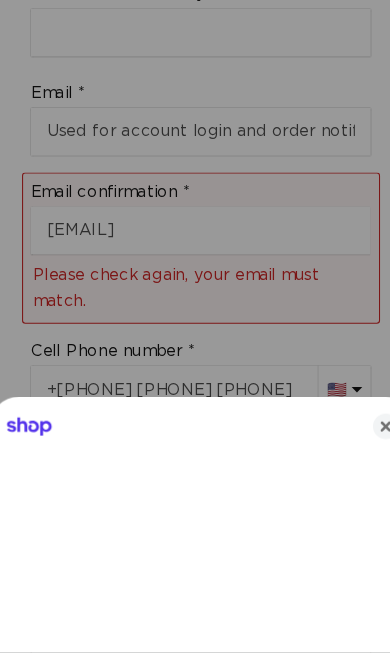 click 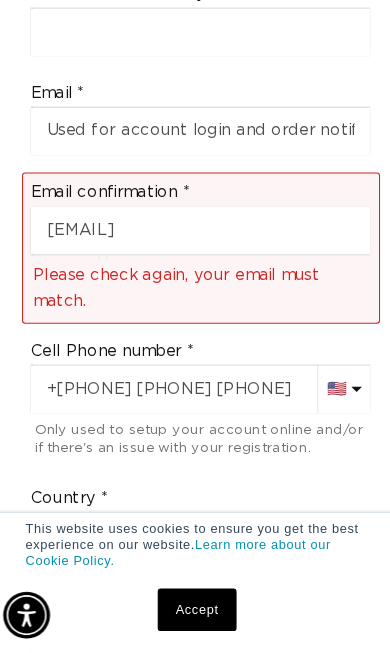 click on "Join the AQUA family
and unlock professional access and pricing
Fine Print:  We sell to licensed hair professionals only. Your account will be manually approved by us, and may take up to 24 hours.  You will receive a welcome email once your account is setup.
Please contact  hi@aquahairextensions.com  with any questions or concerns. Please do not share your professional account login with a client , or it may be disabled and any store credits or benefits you have available will also be disabled.
Step 1 of 2 Professional Registration First name Last name  Birthday Are you a stylist or salon owner? Stylist Salon Owner What's the name of your salon? Email Email confirmation tereeco@aol.com Please check again, your email must match.  Cell Phone number AC (+247)  Afghanistan (+93) 🇦🇫 Albania (+355) 🇦🇱 Algeria (+213) 🇩🇿 American Samoa (+1) 🇦🇸 Andorra (+376) 🇦🇩 Angola (+244) 🇦🇴 Anguilla (+1) 🇦🇮 Antigua and Barbuda (+1) 🇦🇬 🇺🇸" at bounding box center (195, 513) 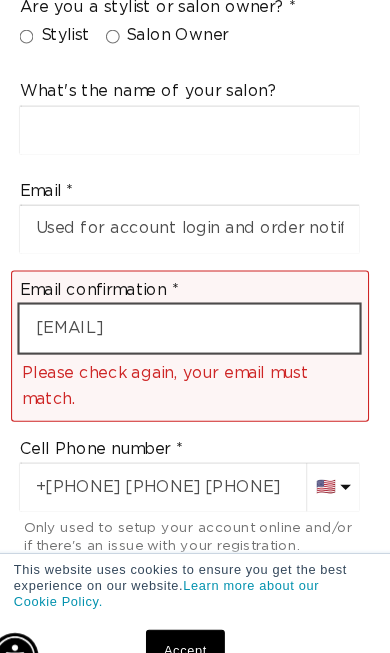 click on "tereeco@aol.com" at bounding box center [198, 310] 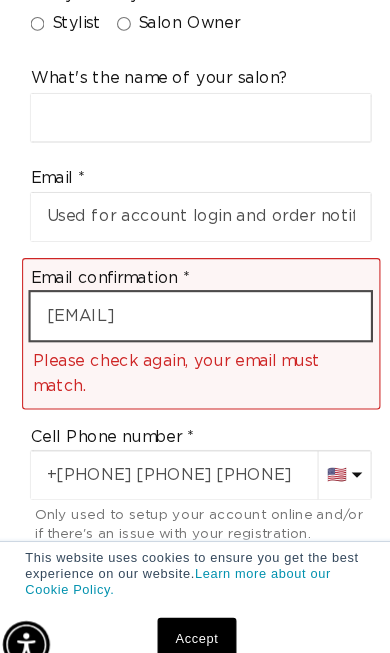 click on "tereeco@aol.com" at bounding box center [198, 310] 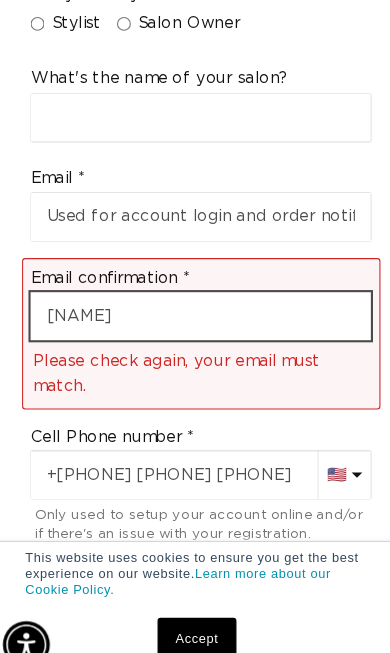 type on "t" 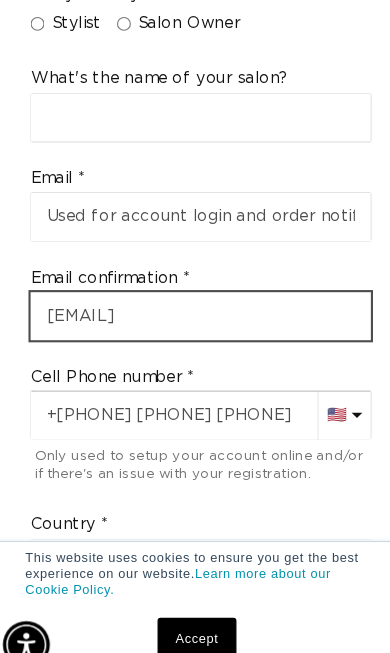 scroll, scrollTop: 0, scrollLeft: 560, axis: horizontal 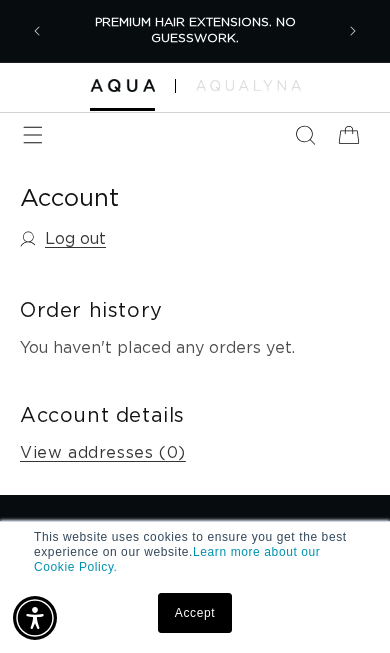 click at bounding box center (33, 135) 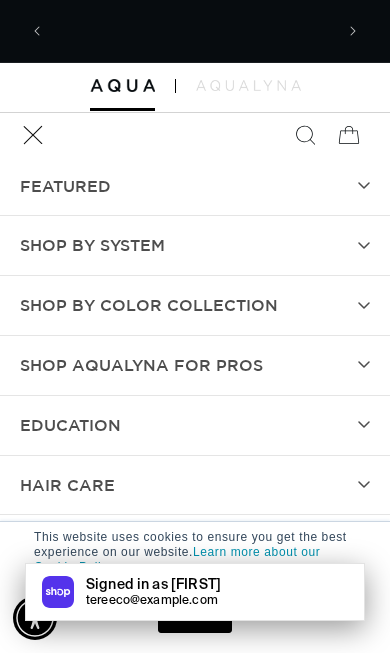 scroll, scrollTop: 0, scrollLeft: 280, axis: horizontal 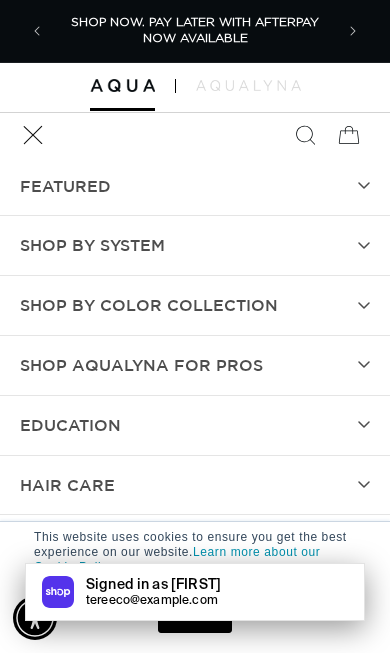 click on "SHOP BY SYSTEM" at bounding box center [92, 245] 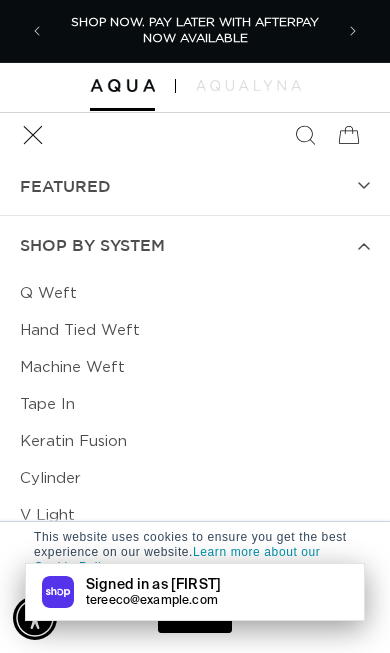 click on "Q Weft" at bounding box center (195, 293) 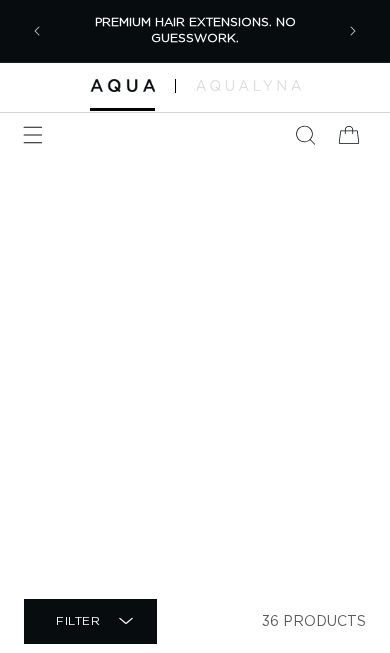 scroll, scrollTop: 0, scrollLeft: 0, axis: both 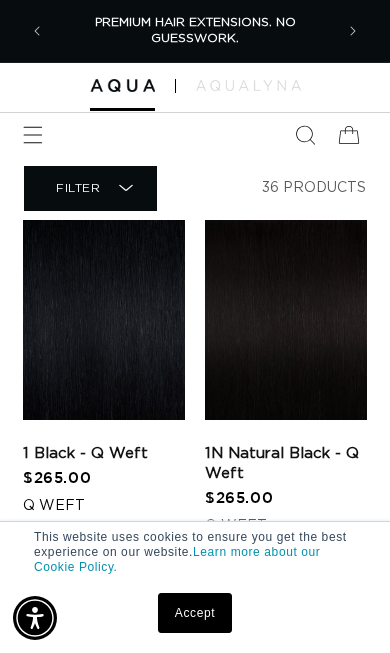 click at bounding box center [33, 135] 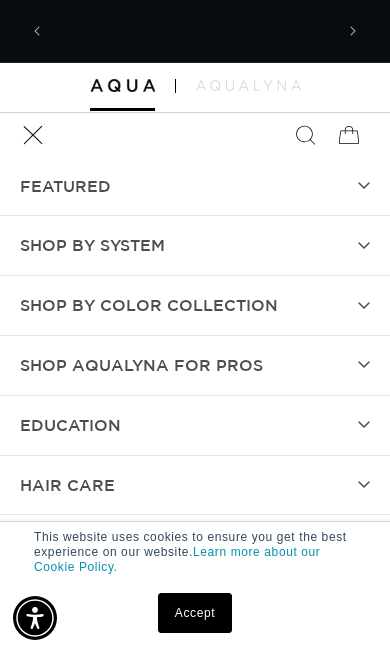 scroll, scrollTop: 0, scrollLeft: 280, axis: horizontal 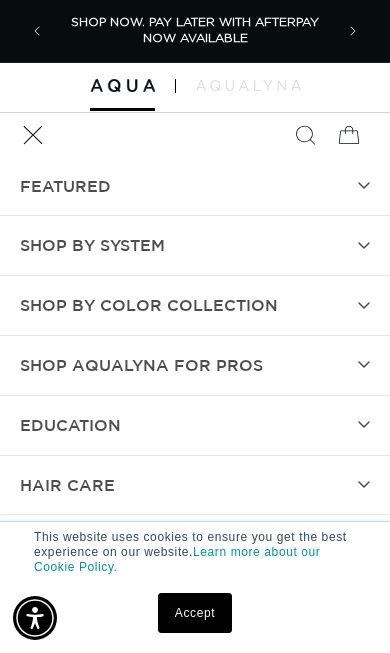 click on "SHOP BY SYSTEM" at bounding box center (92, 245) 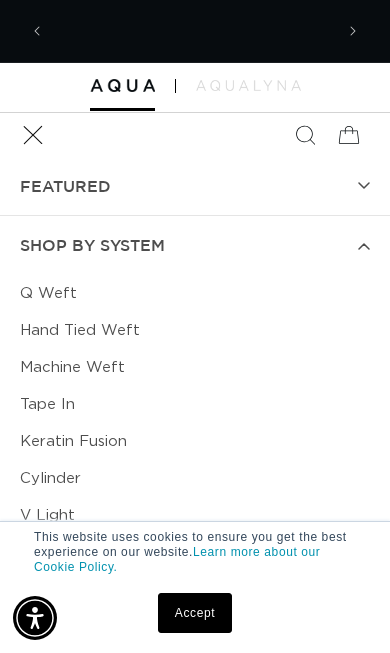 scroll, scrollTop: 0, scrollLeft: 560, axis: horizontal 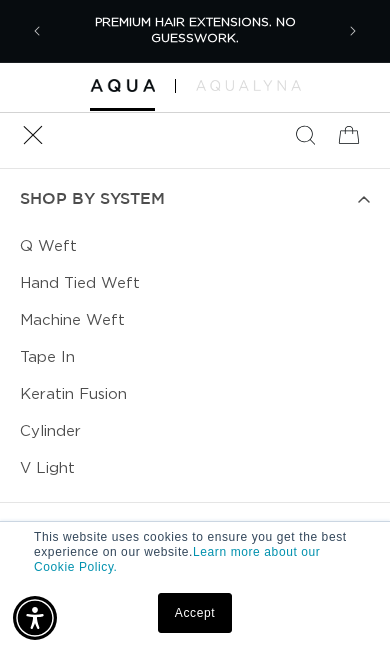 click on "Hand Tied Weft" at bounding box center [195, 283] 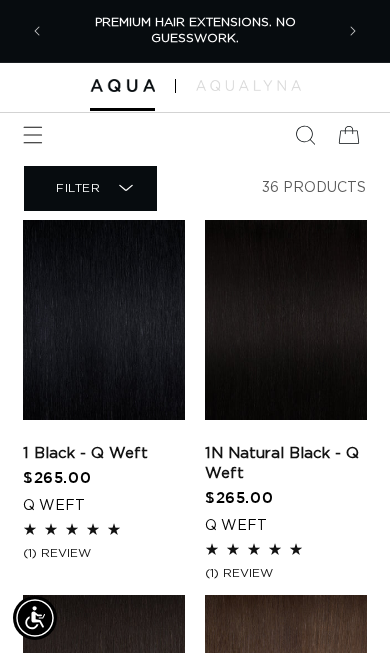 scroll, scrollTop: 593, scrollLeft: 0, axis: vertical 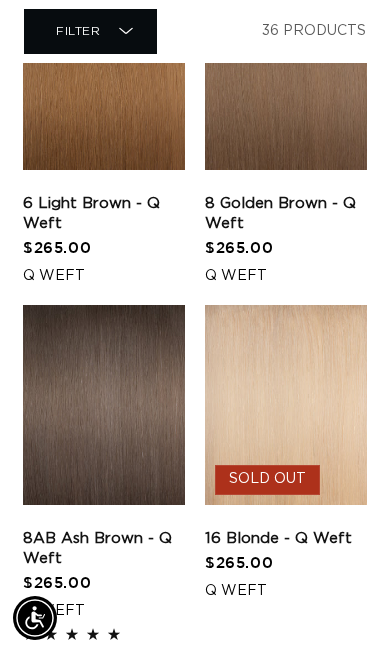 click on "8AB Ash Brown - Q Weft" at bounding box center (104, 549) 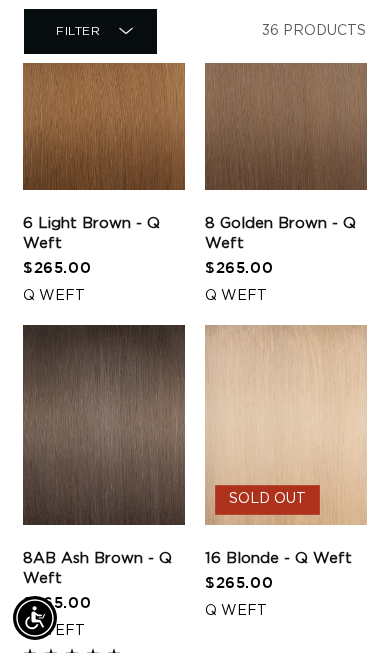 scroll, scrollTop: 0, scrollLeft: 560, axis: horizontal 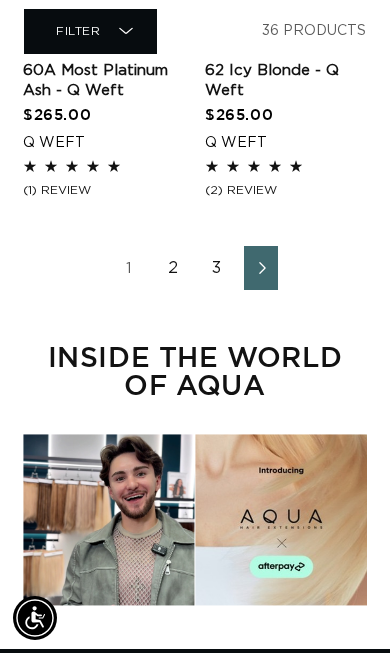 click at bounding box center [261, 268] 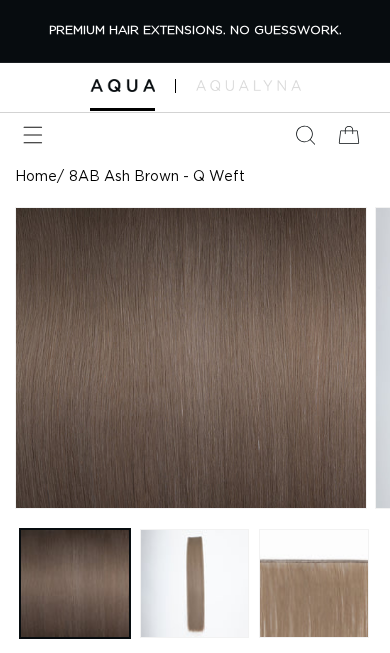 scroll, scrollTop: 0, scrollLeft: 0, axis: both 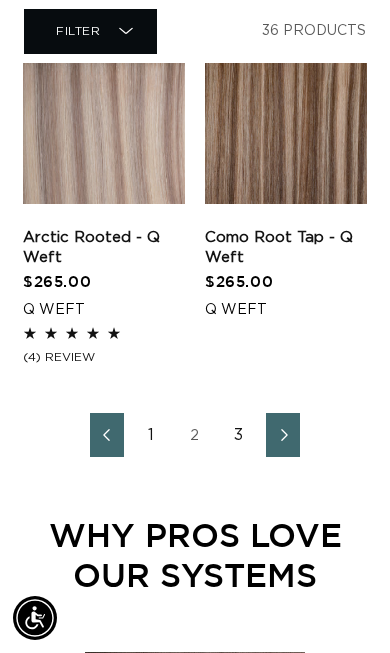 click at bounding box center [283, 435] 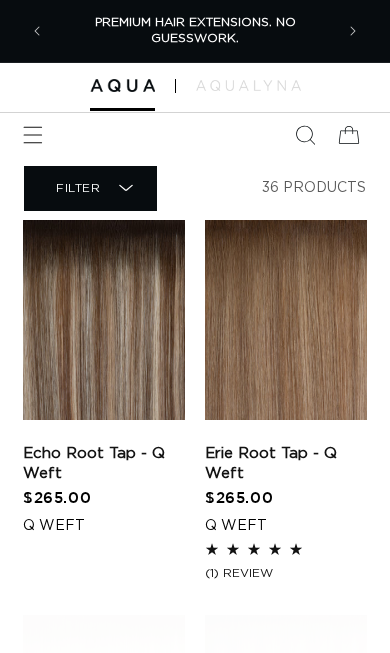 scroll, scrollTop: 0, scrollLeft: 0, axis: both 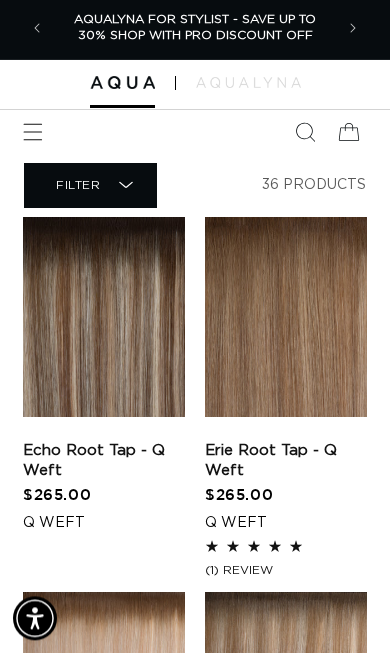 click on "Erie Root Tap - Q Weft" at bounding box center [286, 461] 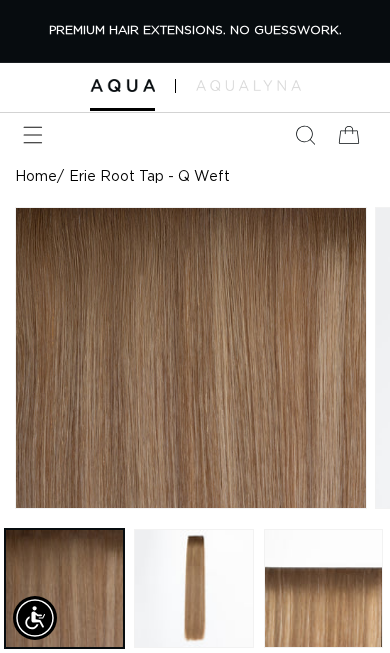 scroll, scrollTop: 0, scrollLeft: 0, axis: both 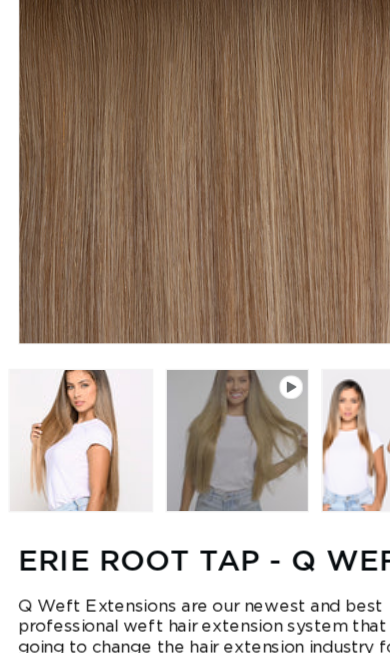 click at bounding box center [66, 364] 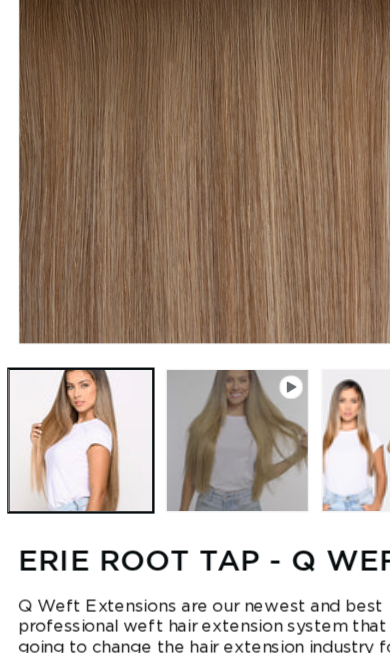 scroll, scrollTop: 0, scrollLeft: 1036, axis: horizontal 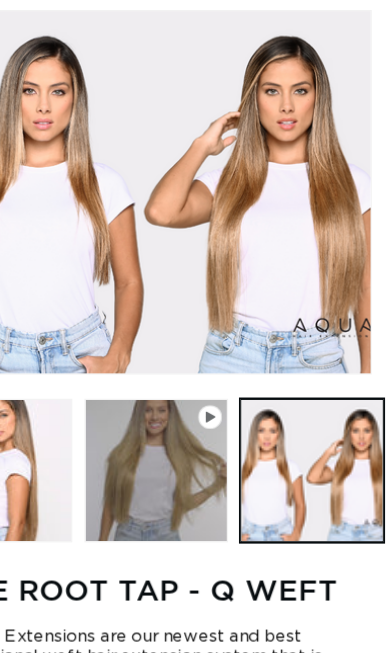 click at bounding box center (325, 389) 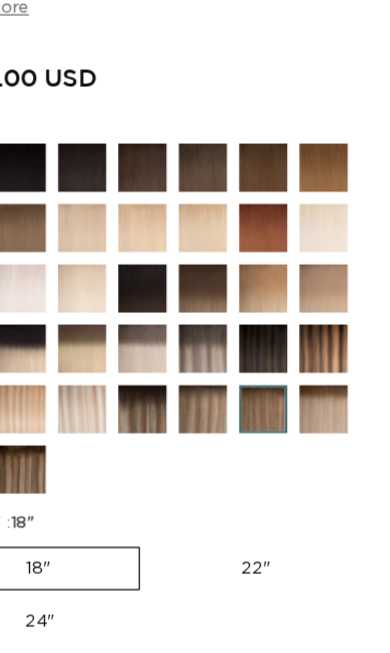 click at bounding box center (350, 184) 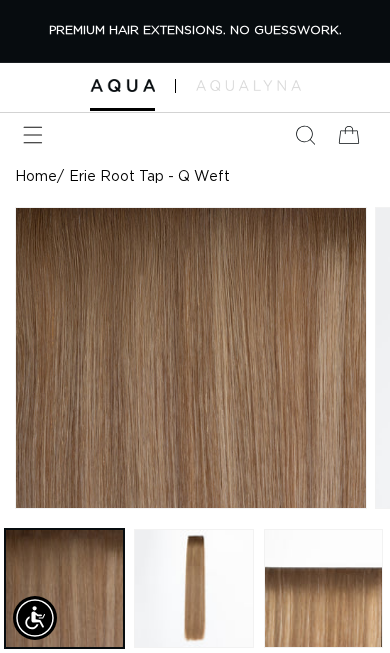 scroll, scrollTop: 303, scrollLeft: 0, axis: vertical 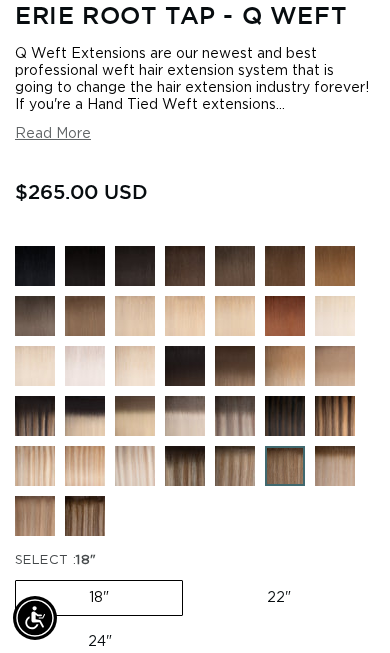 click at bounding box center (100, 531) 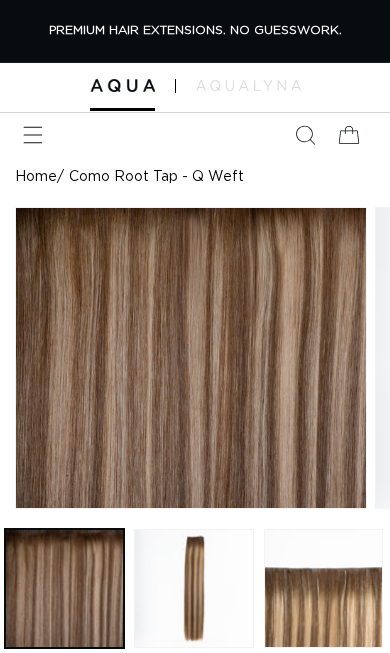 scroll, scrollTop: 105, scrollLeft: 0, axis: vertical 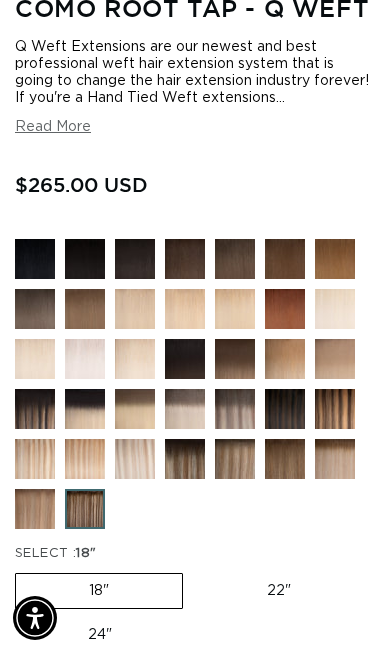 click at bounding box center (50, 524) 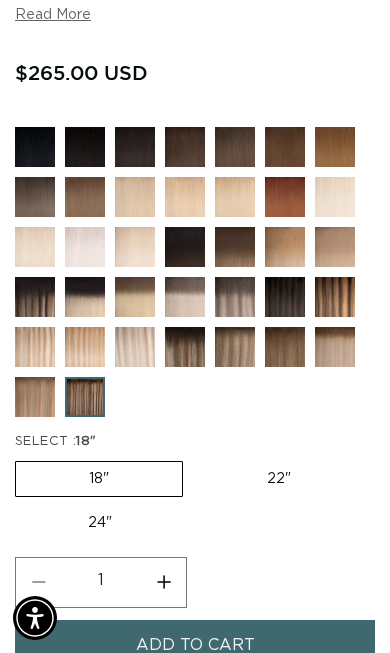 scroll, scrollTop: 0, scrollLeft: 338, axis: horizontal 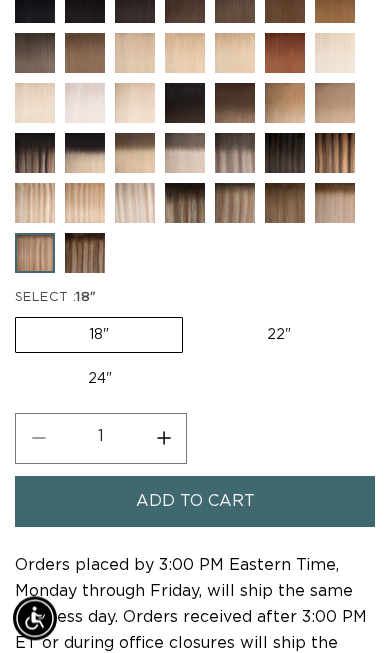 click on "24" Variant sold out or unavailable" at bounding box center (100, 379) 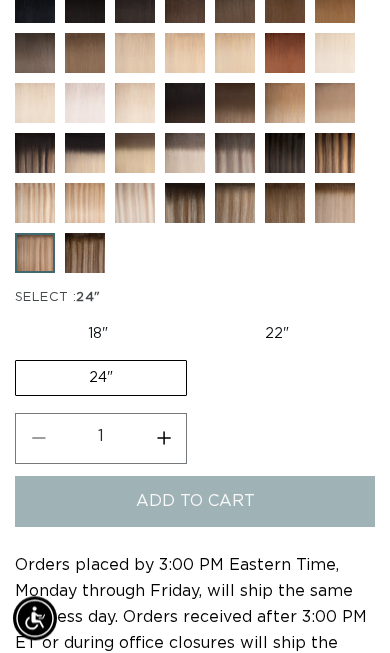 scroll, scrollTop: 966, scrollLeft: 0, axis: vertical 